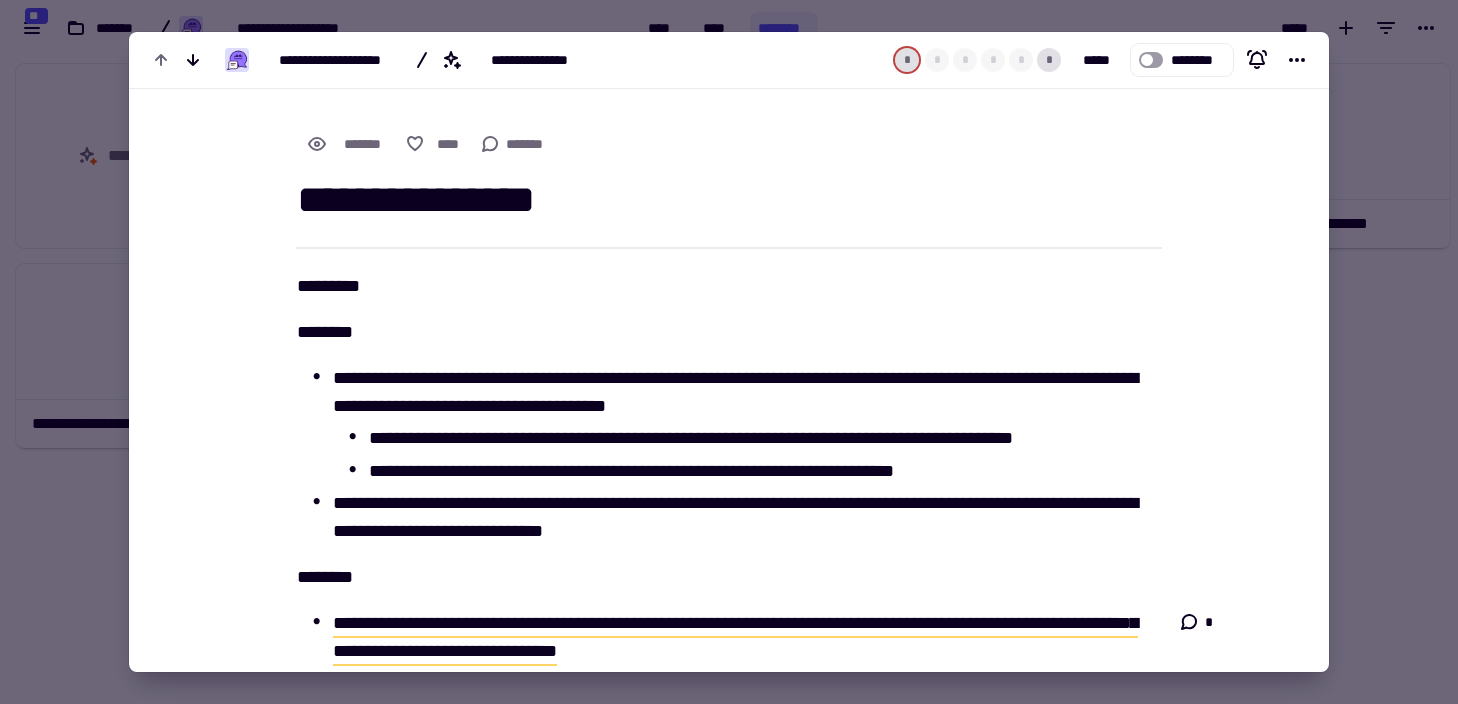 scroll, scrollTop: 0, scrollLeft: 0, axis: both 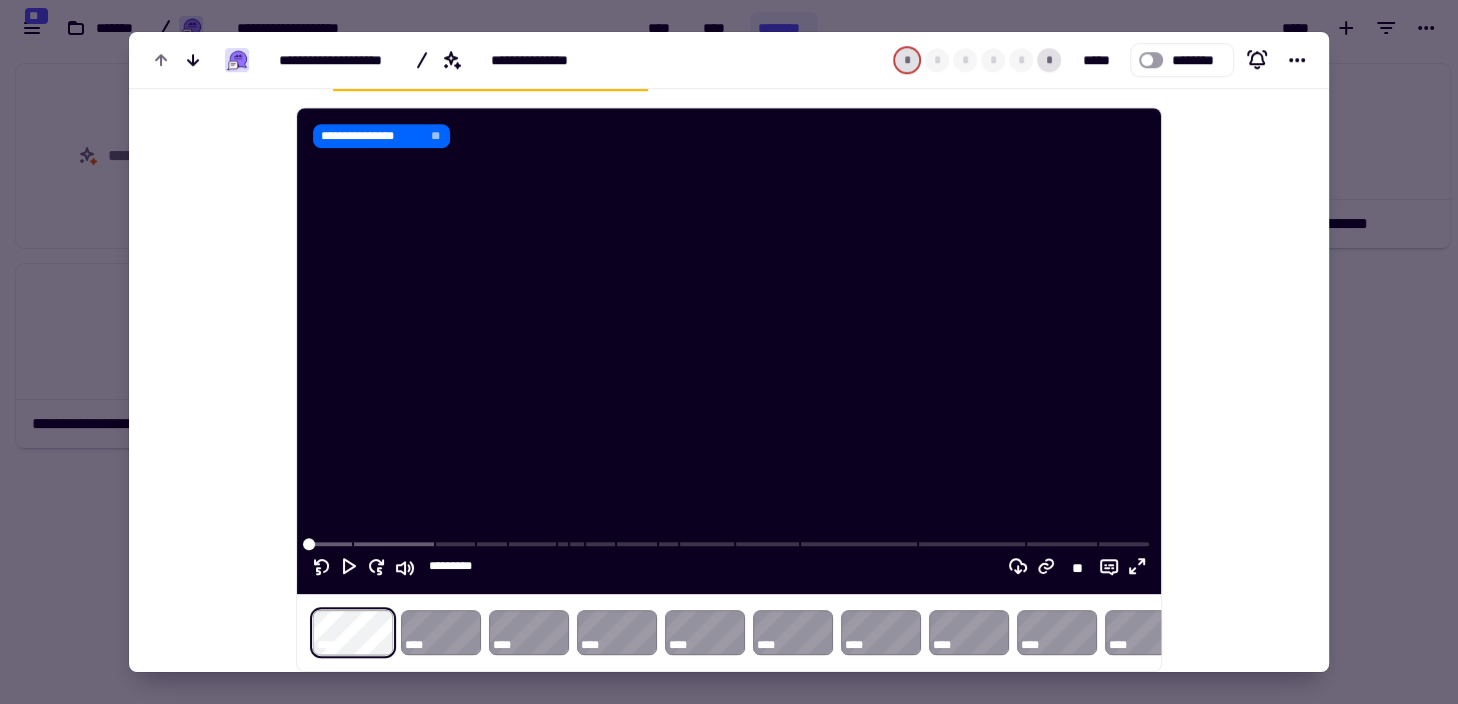 click at bounding box center [729, 352] 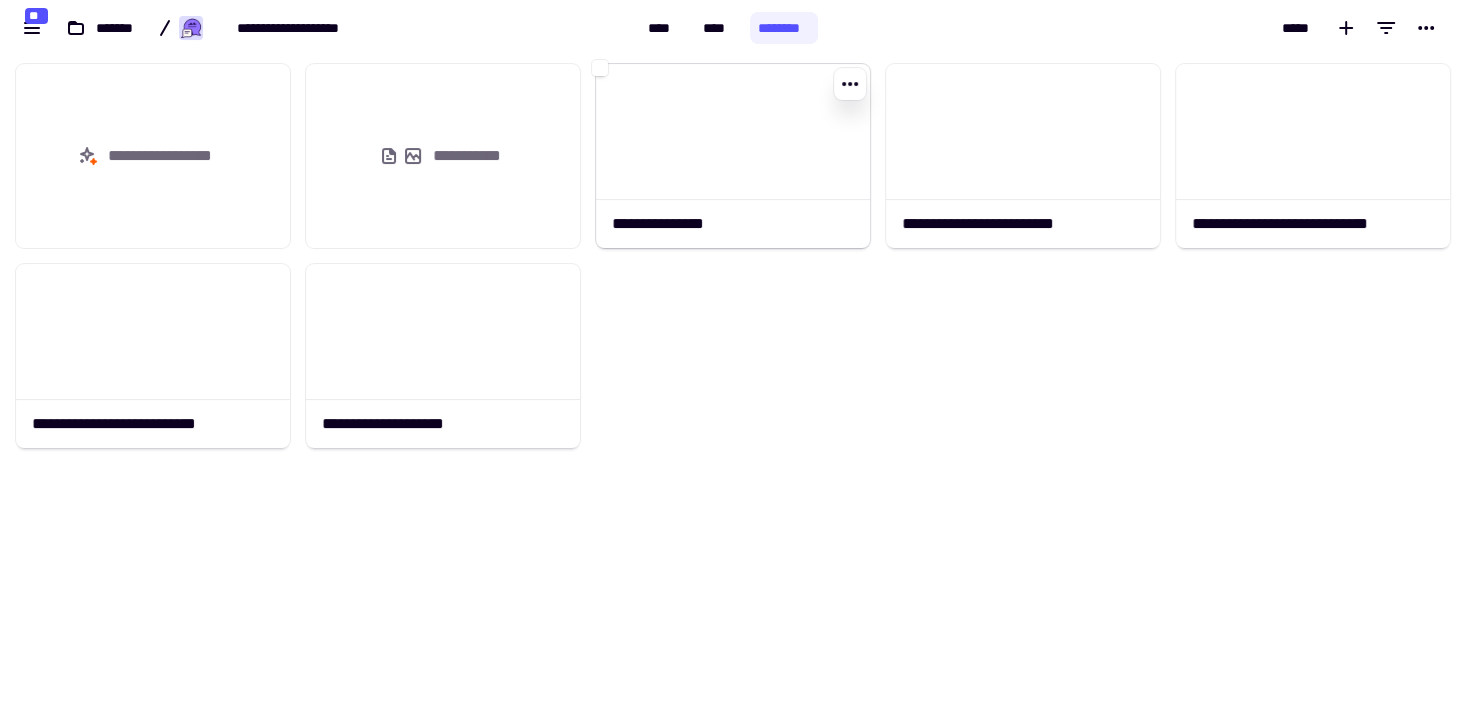 click 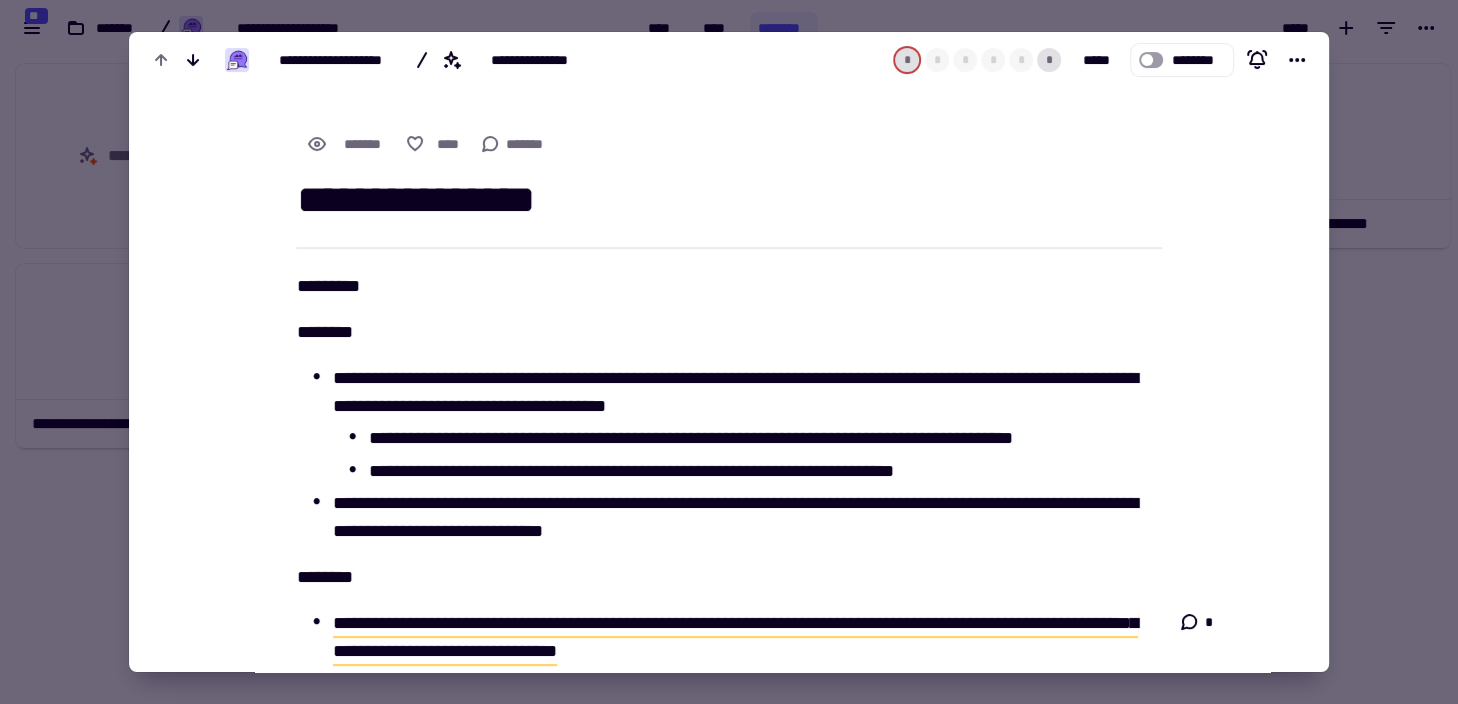 scroll, scrollTop: 65, scrollLeft: 0, axis: vertical 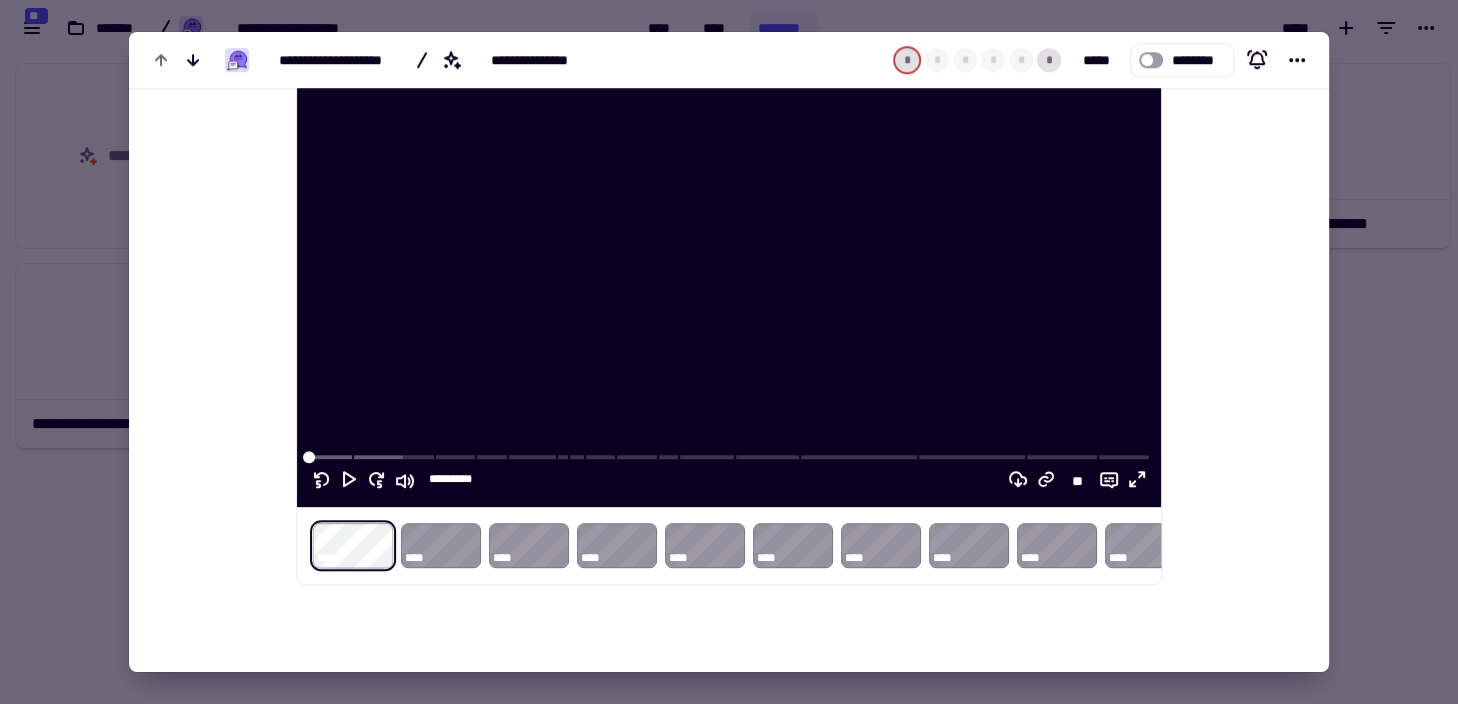 click 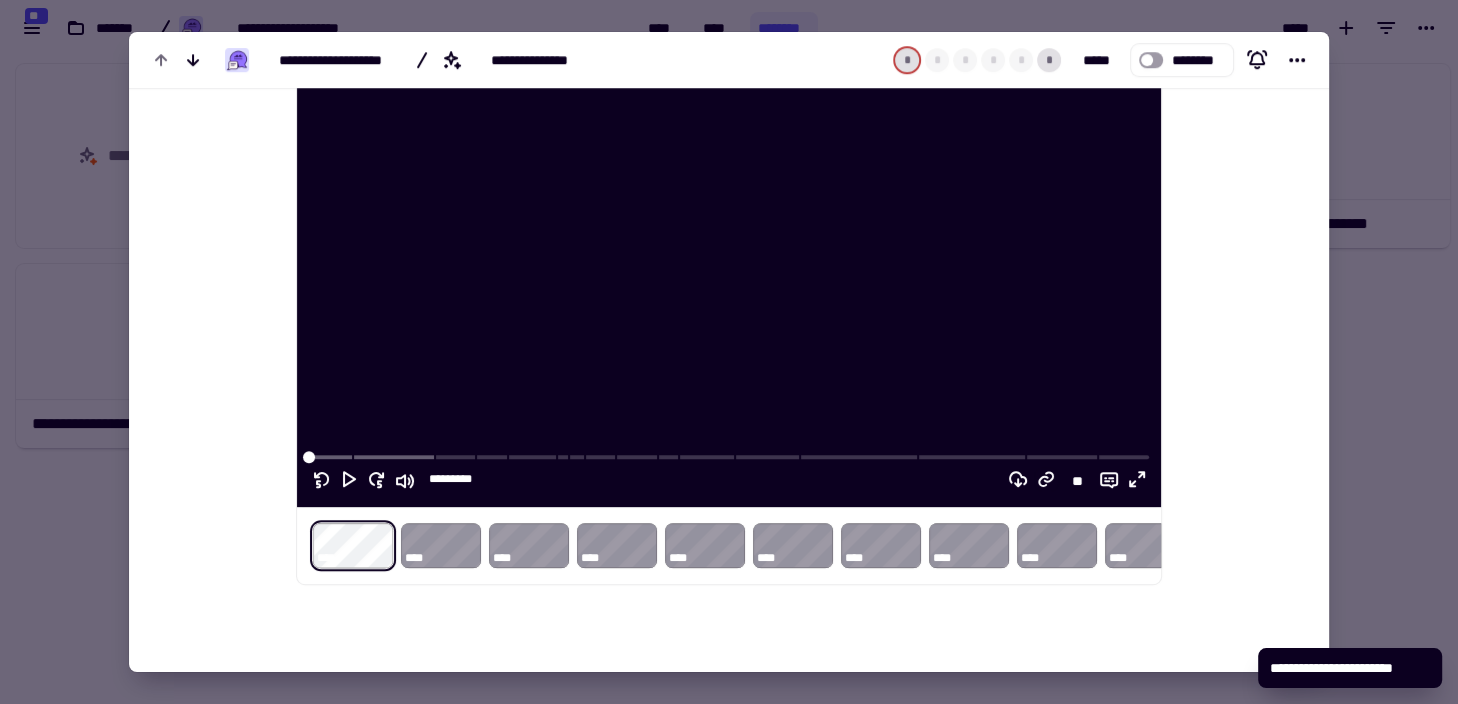 click 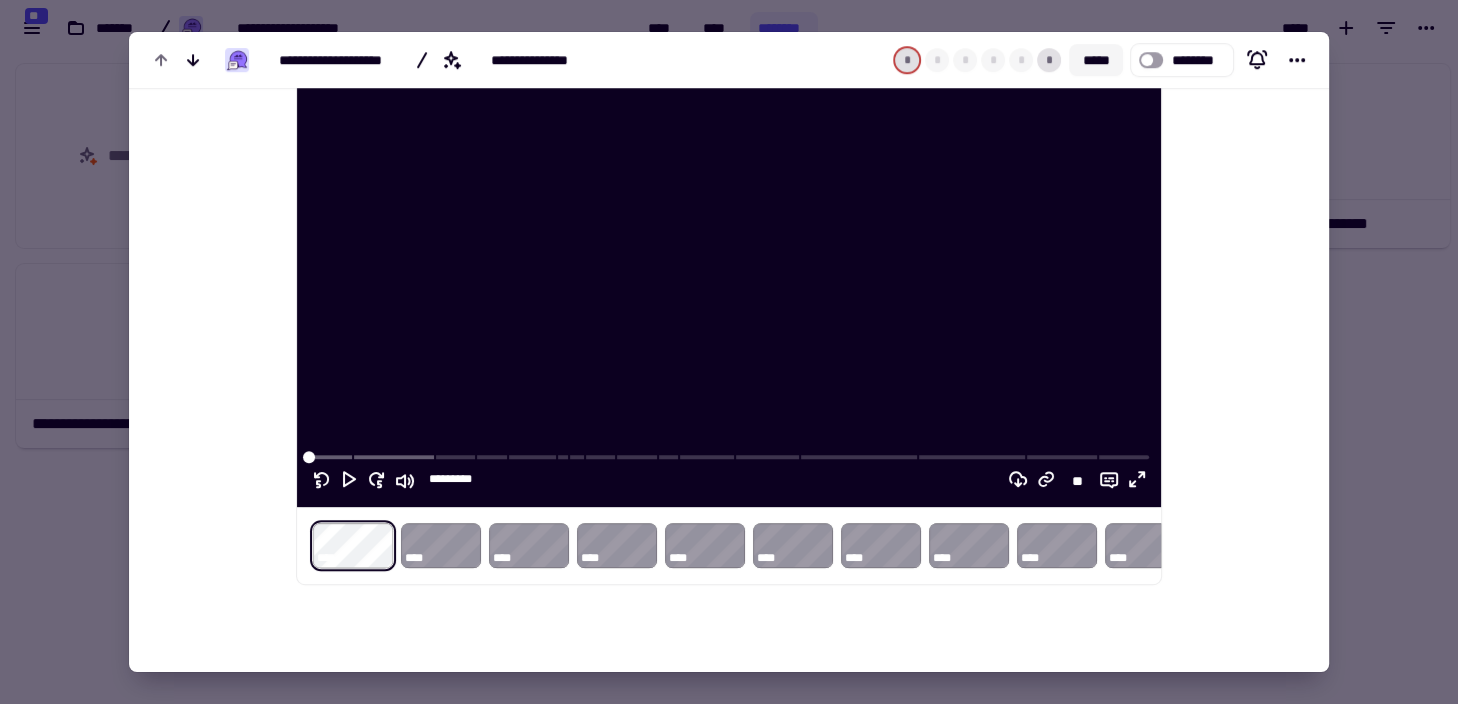 click on "*****" 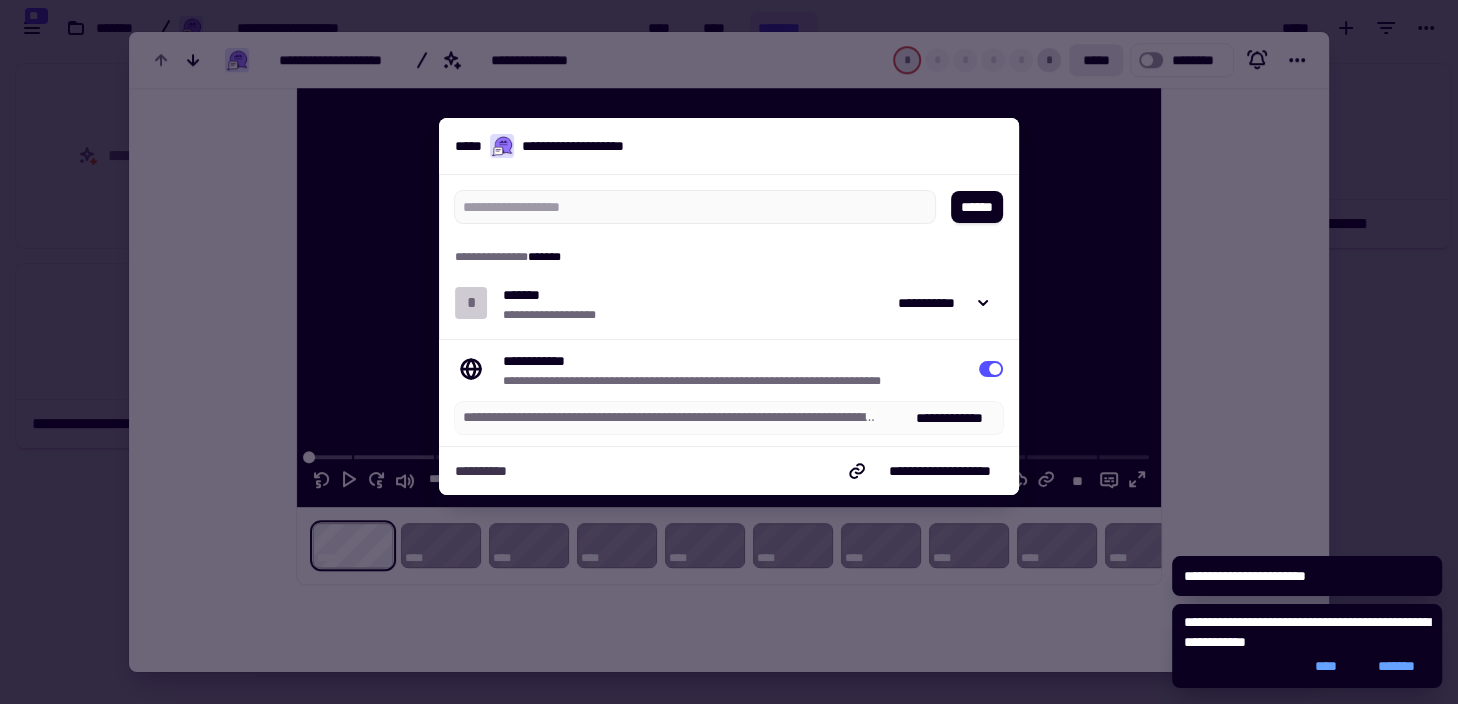 click at bounding box center (729, 352) 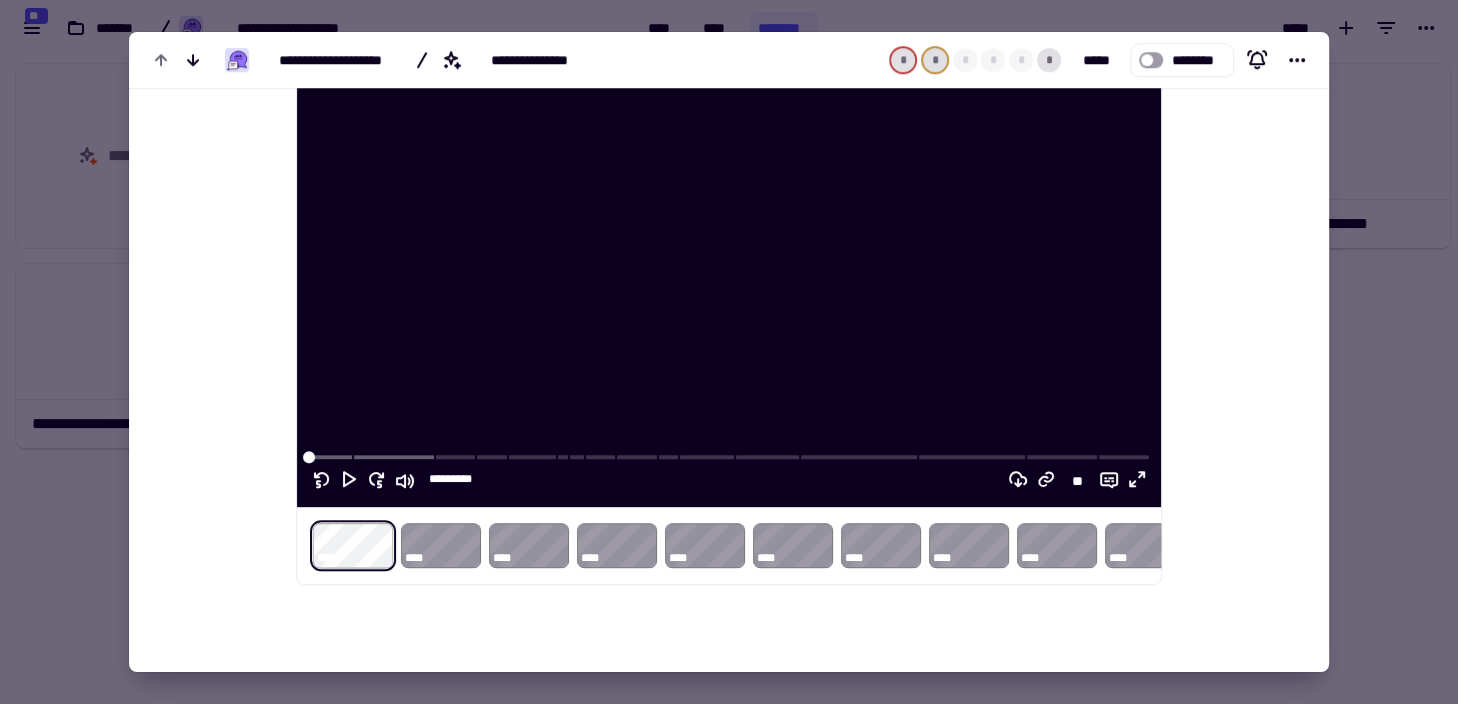 click 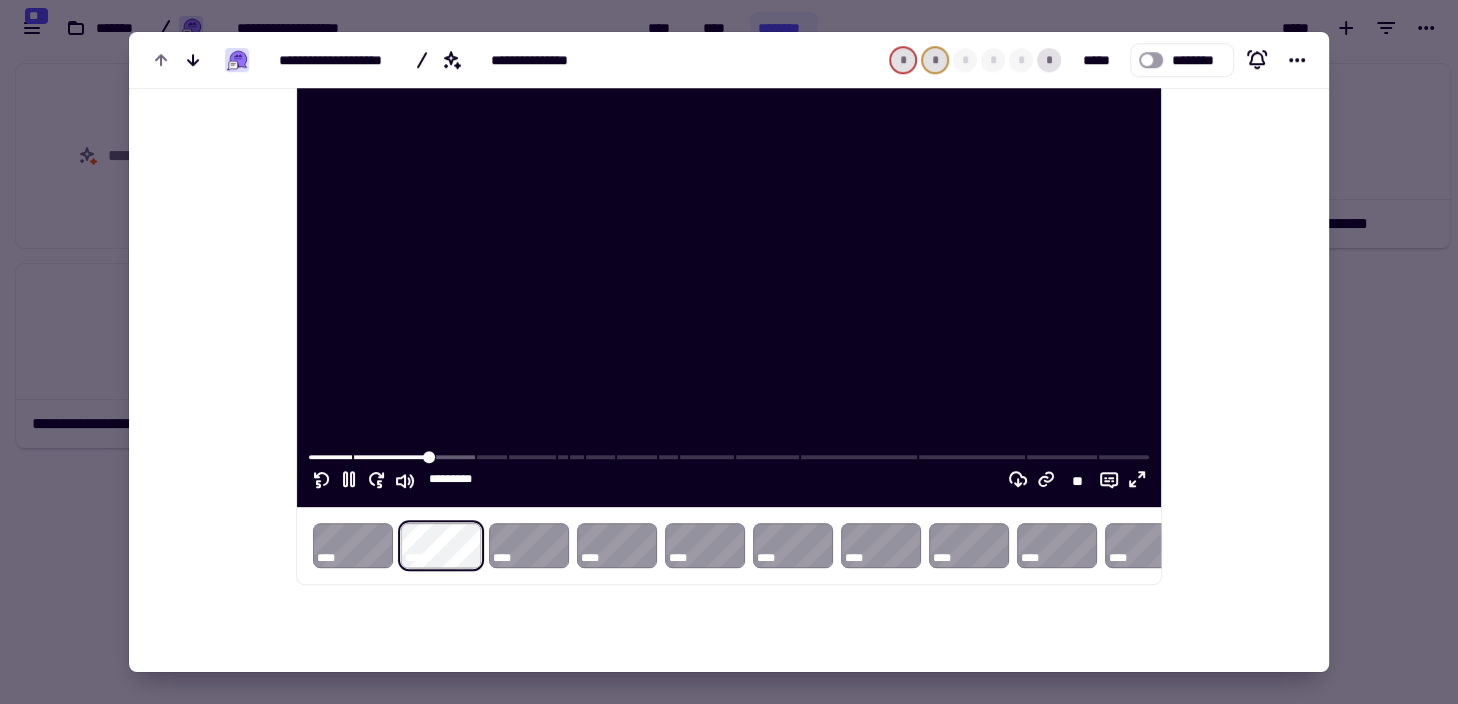 click 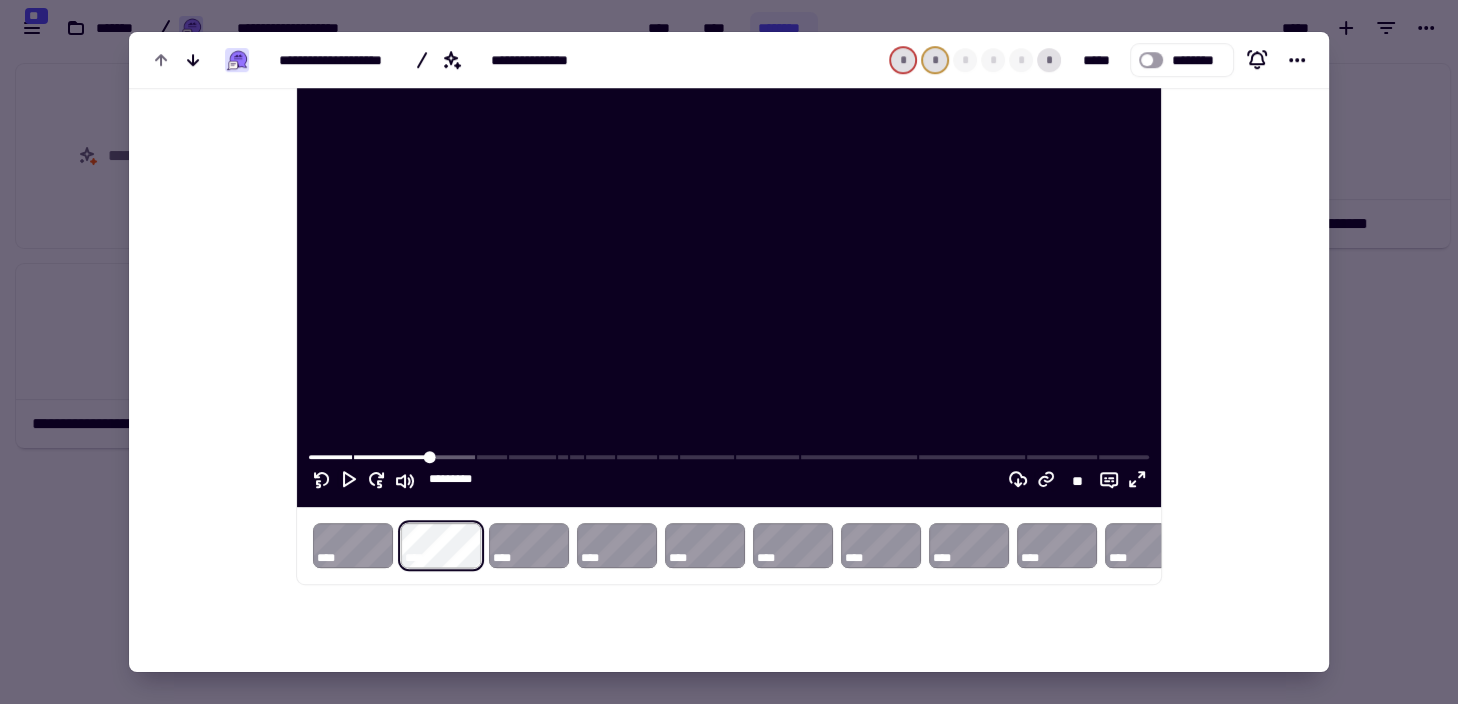 click 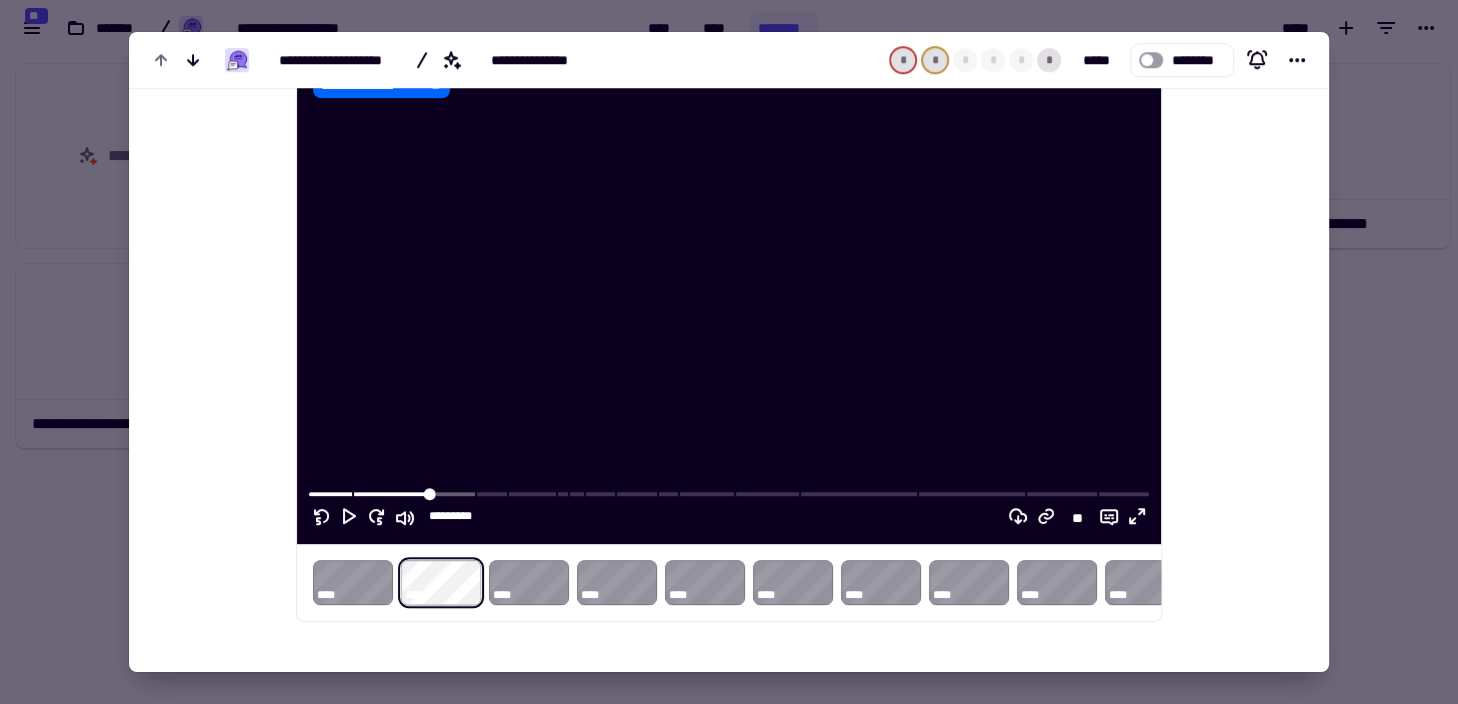 scroll, scrollTop: 916, scrollLeft: 0, axis: vertical 